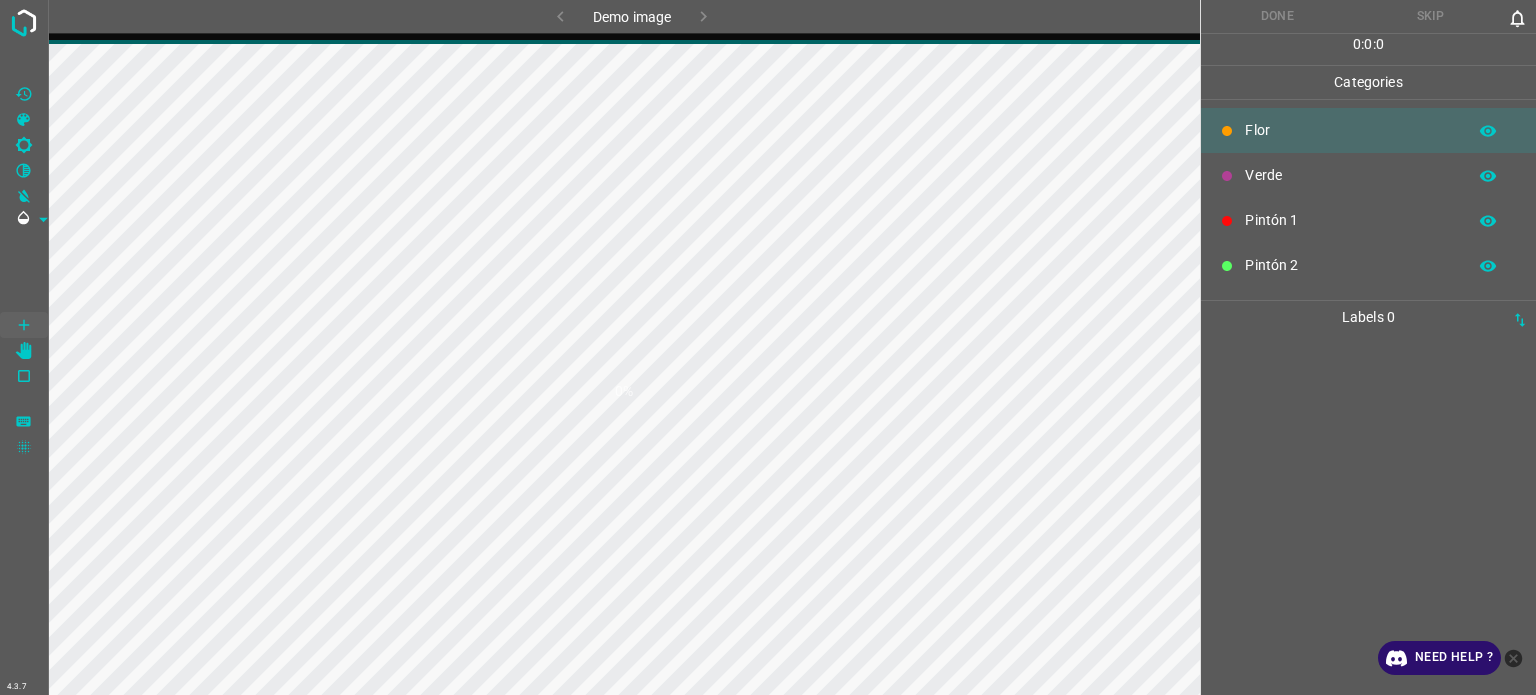 scroll, scrollTop: 0, scrollLeft: 0, axis: both 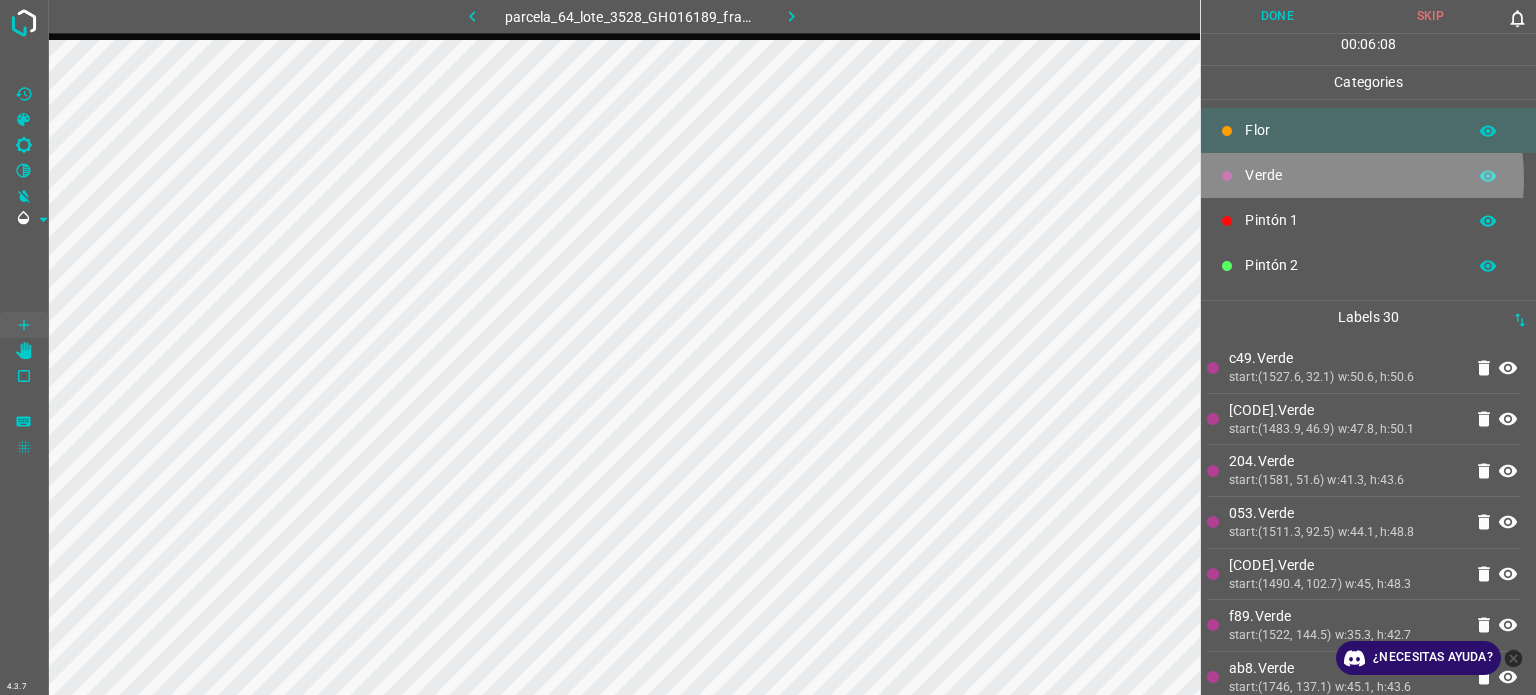 click on "Verde" at bounding box center (1350, 175) 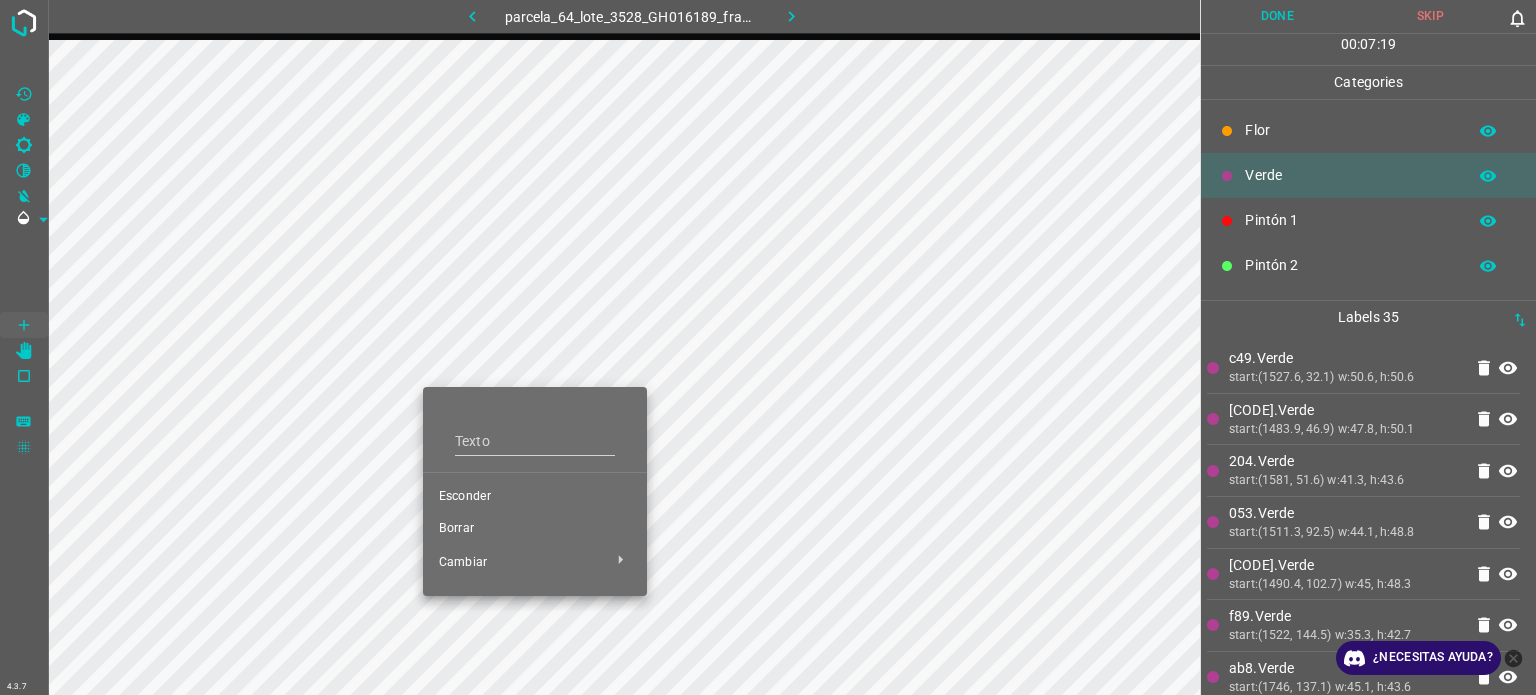 click at bounding box center (768, 347) 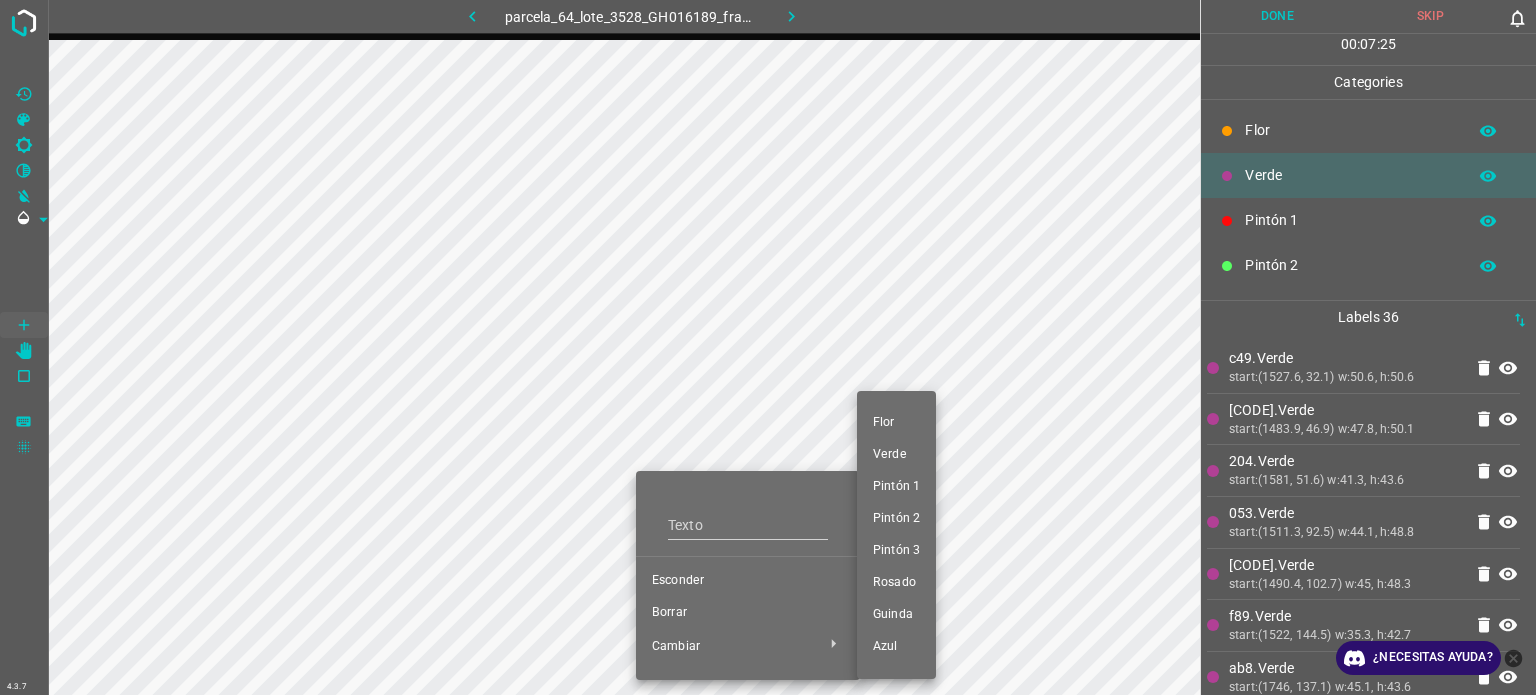 click at bounding box center (768, 347) 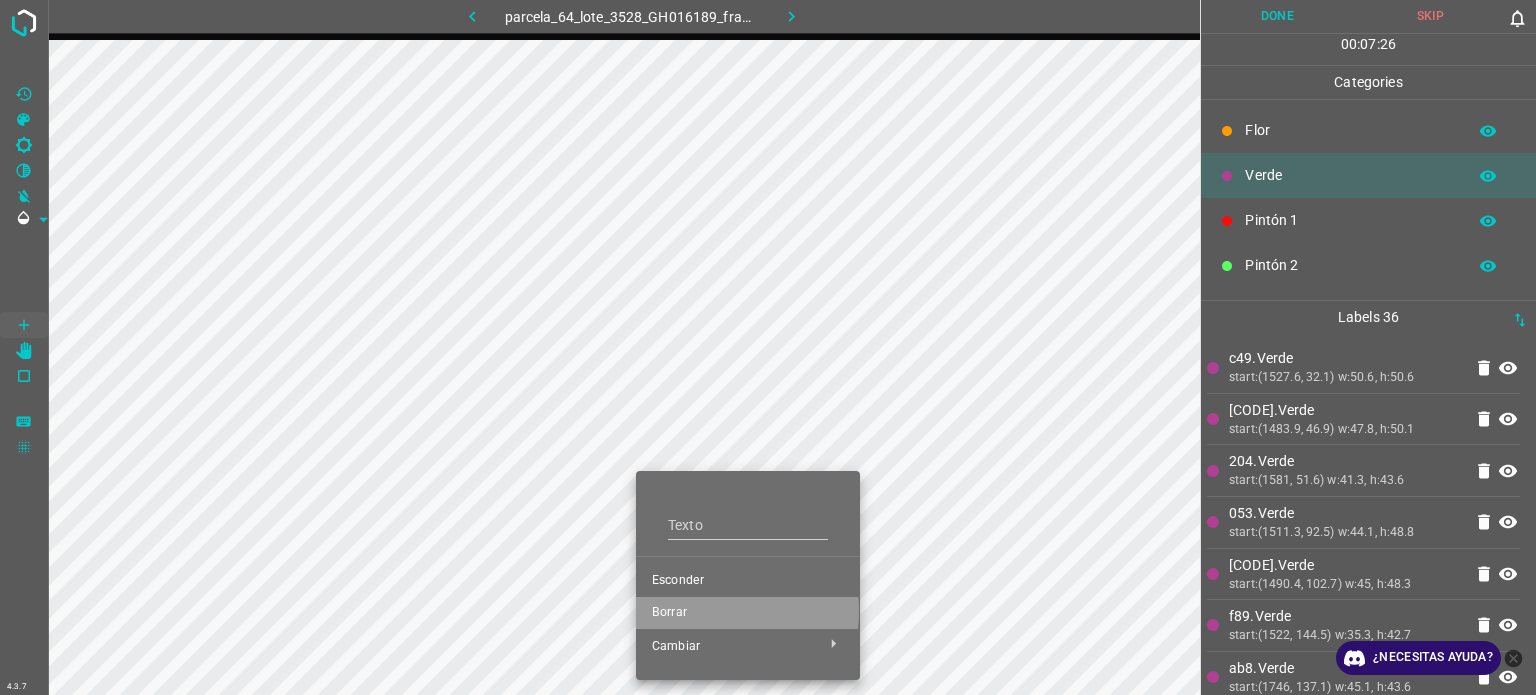 click on "Borrar" at bounding box center (669, 612) 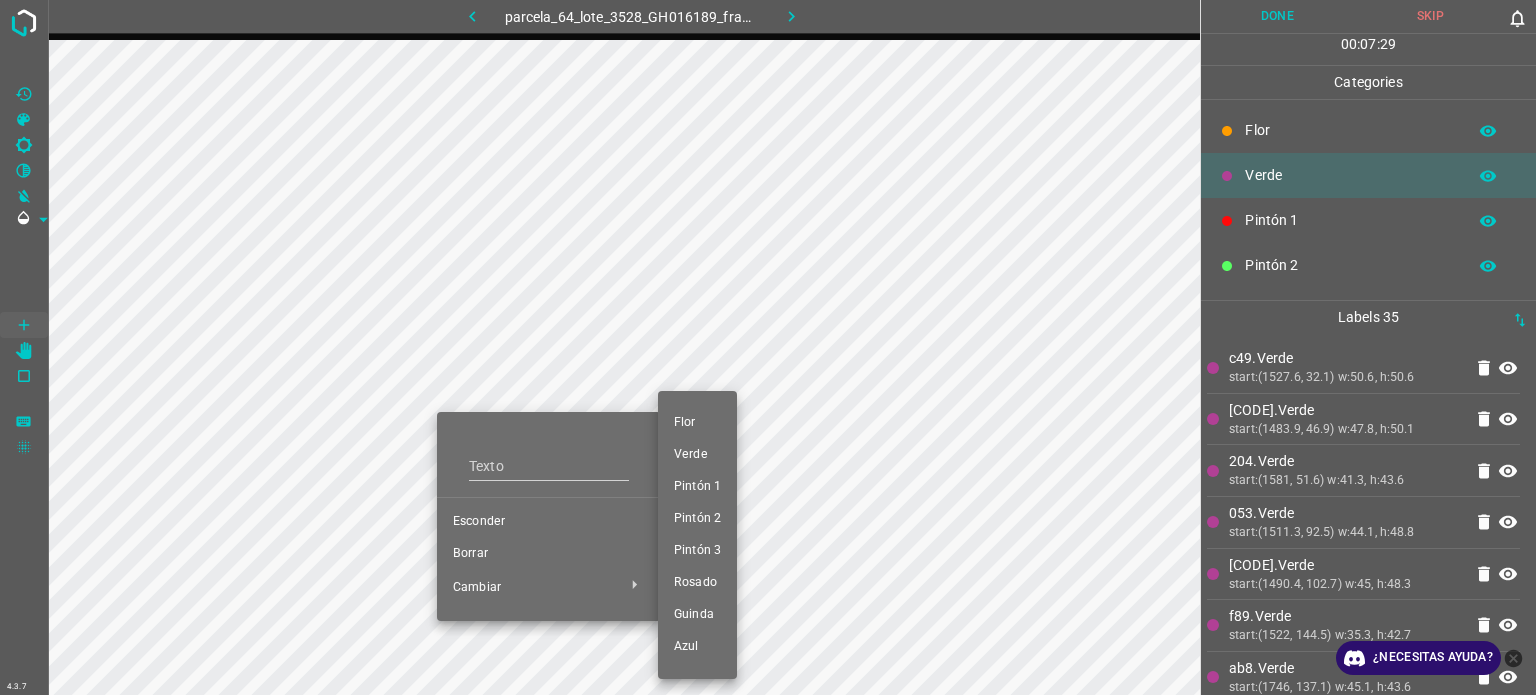 click at bounding box center [768, 347] 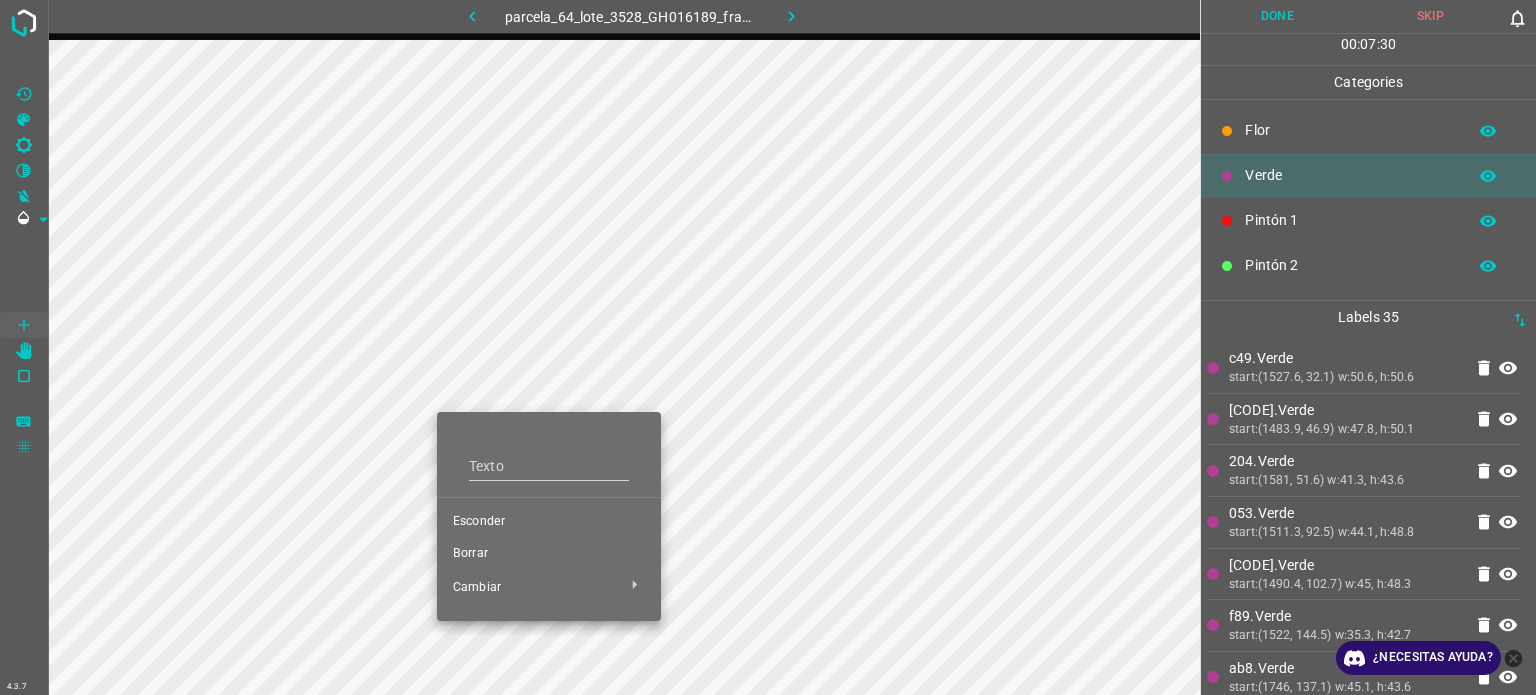 click on "Borrar" at bounding box center [549, 554] 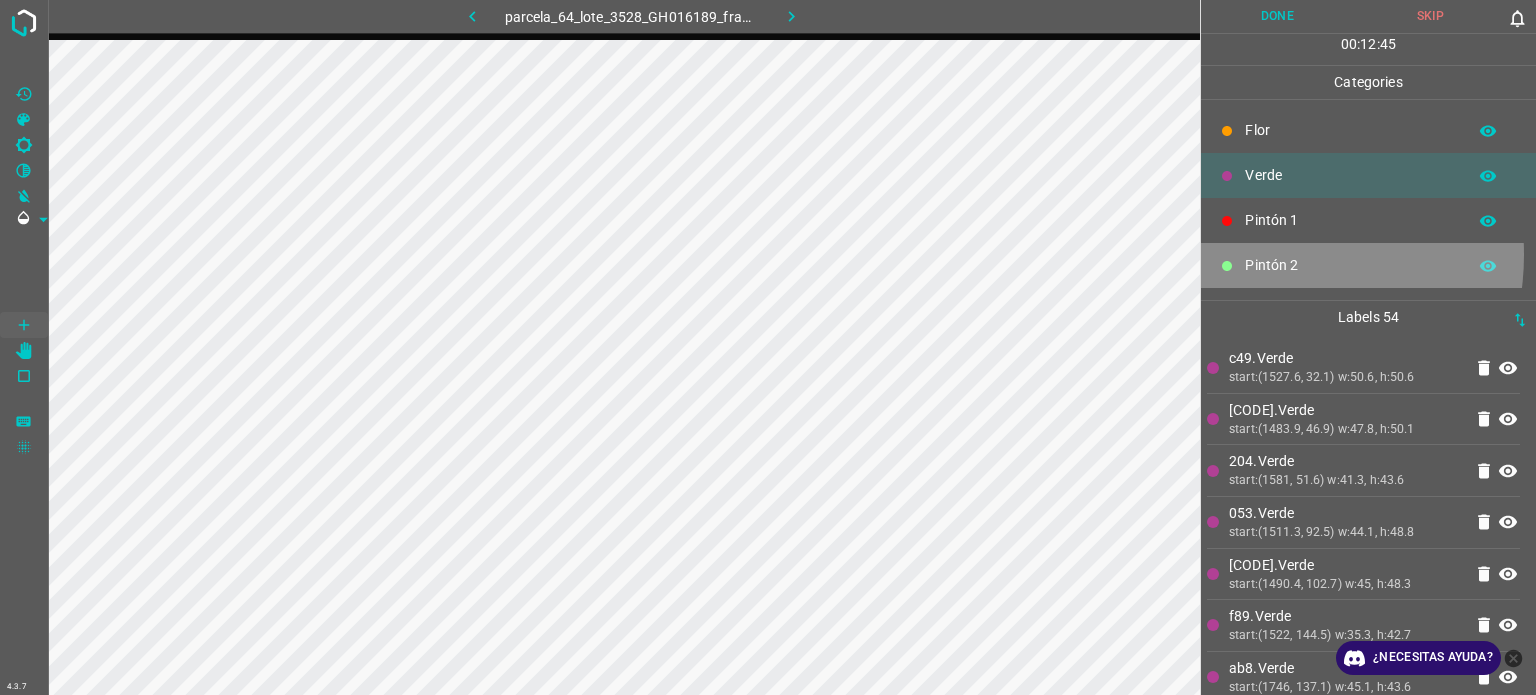 click on "Pintón 2" at bounding box center [1350, 265] 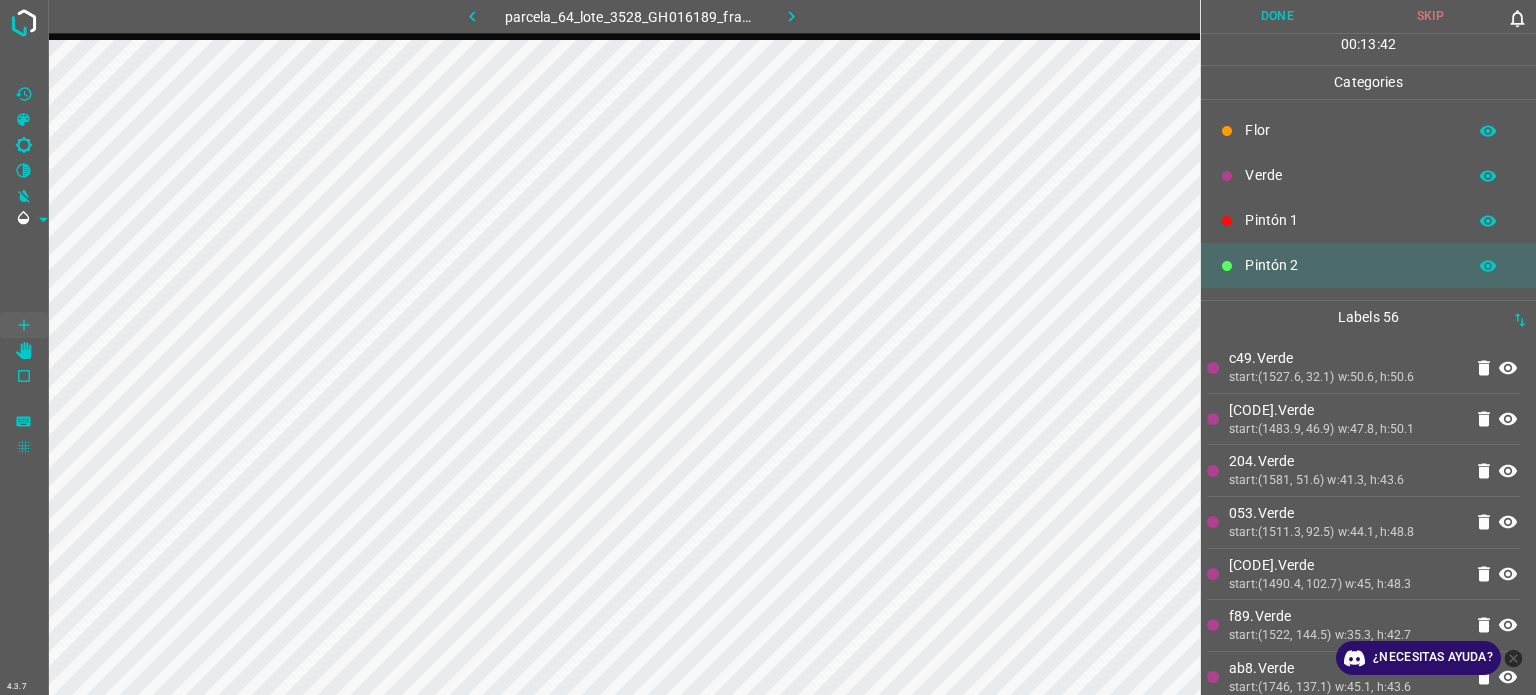 click on "Verde" at bounding box center (1368, 175) 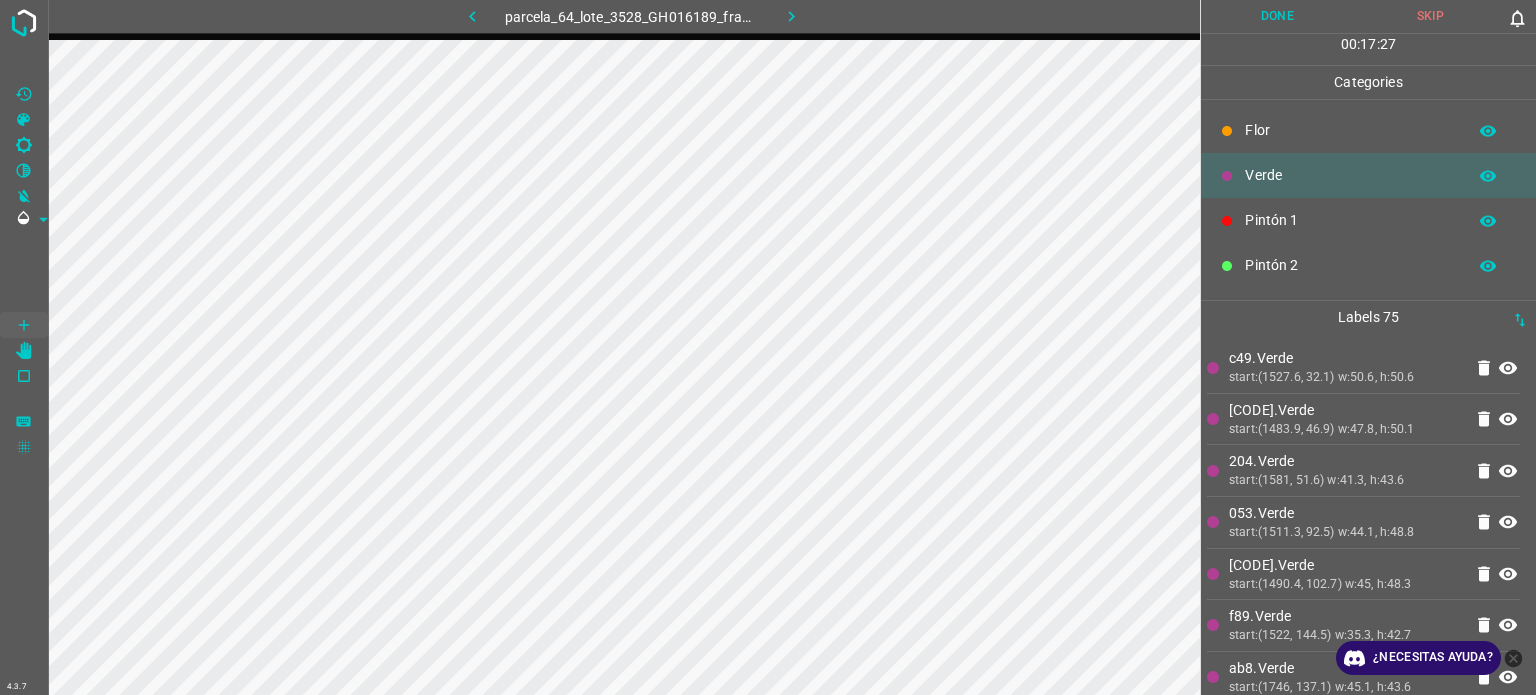 click at bounding box center (1227, 221) 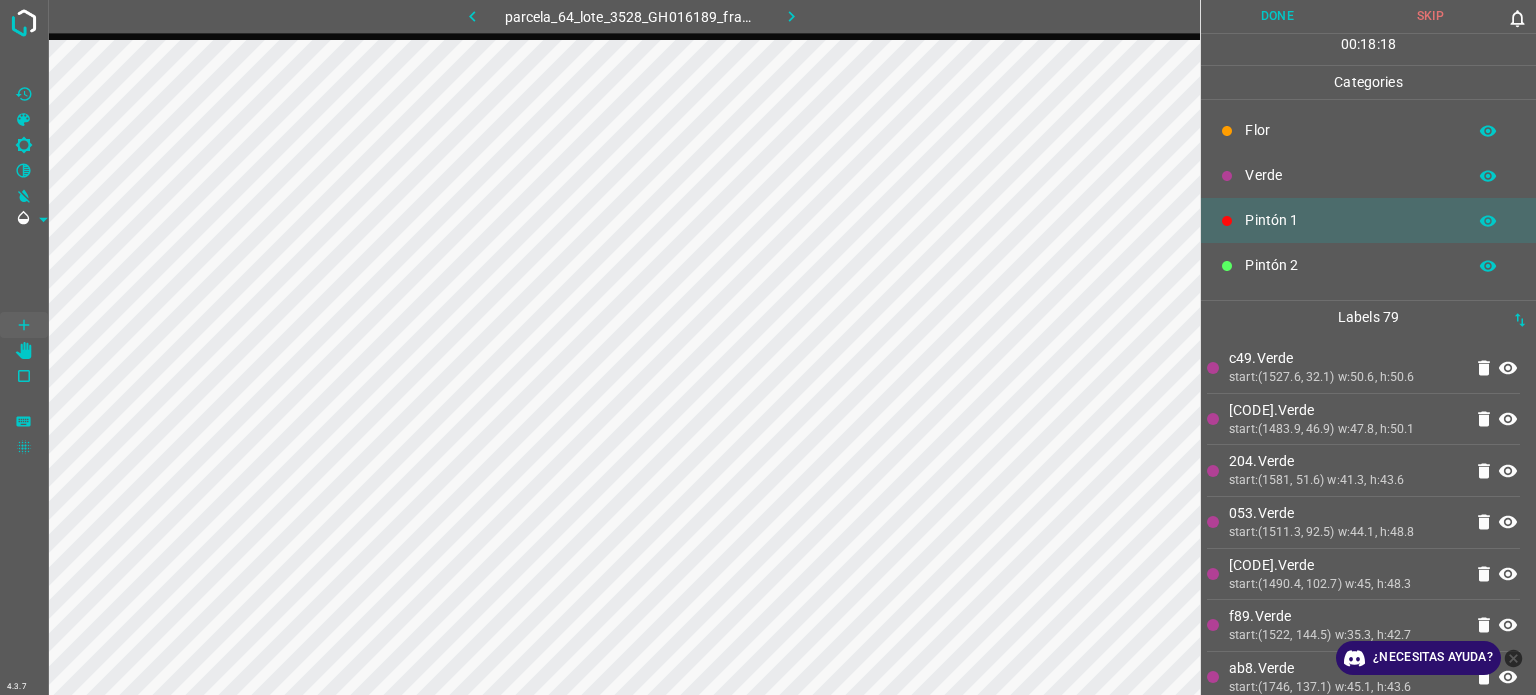 drag, startPoint x: 1234, startPoint y: 159, endPoint x: 1220, endPoint y: 155, distance: 14.56022 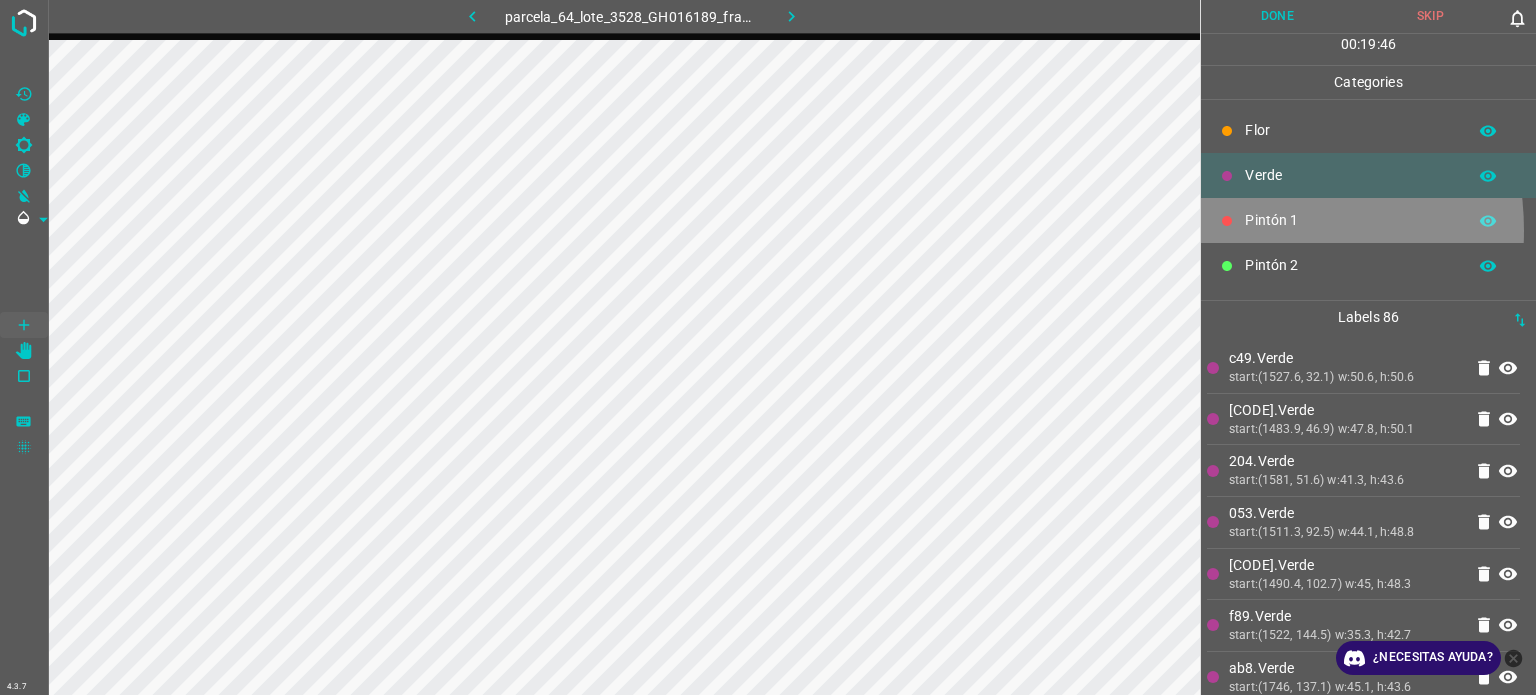 click at bounding box center [1227, 221] 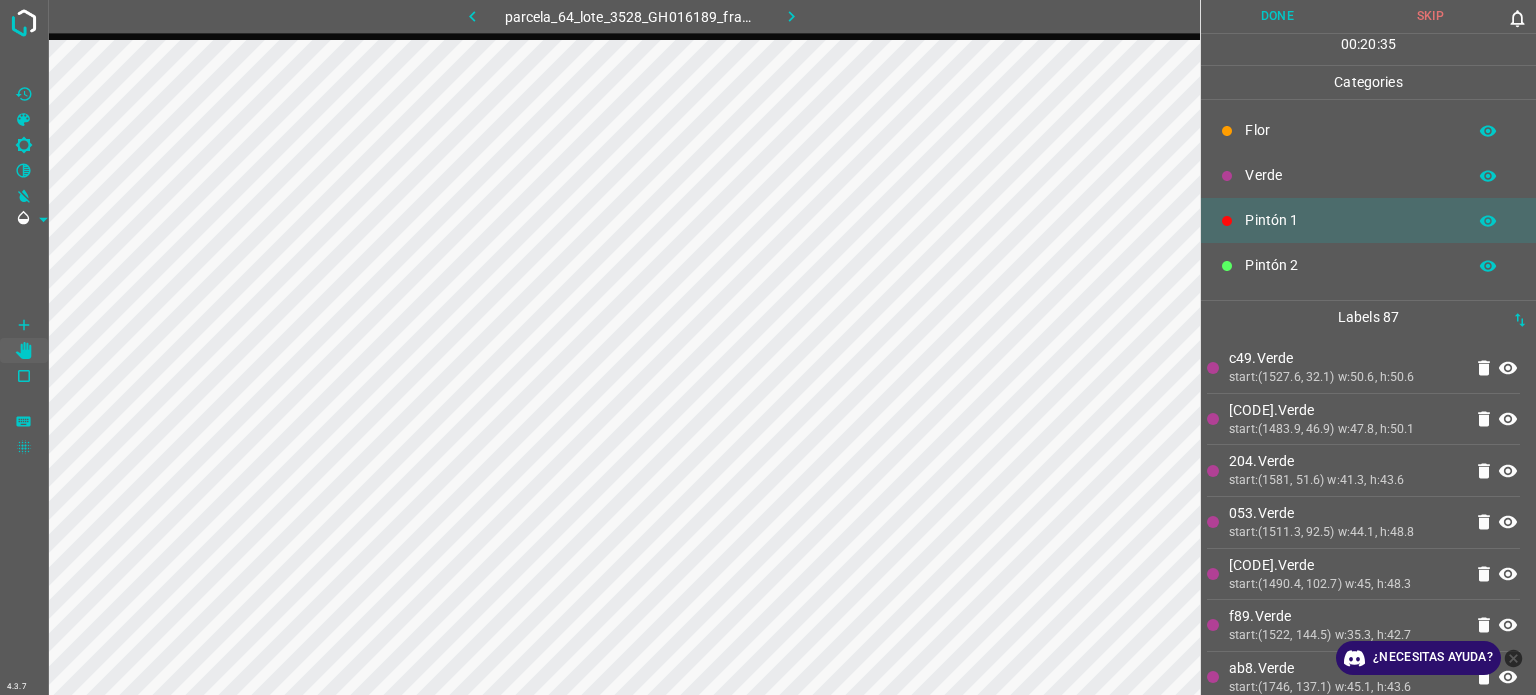 click on "Verde" at bounding box center [1368, 175] 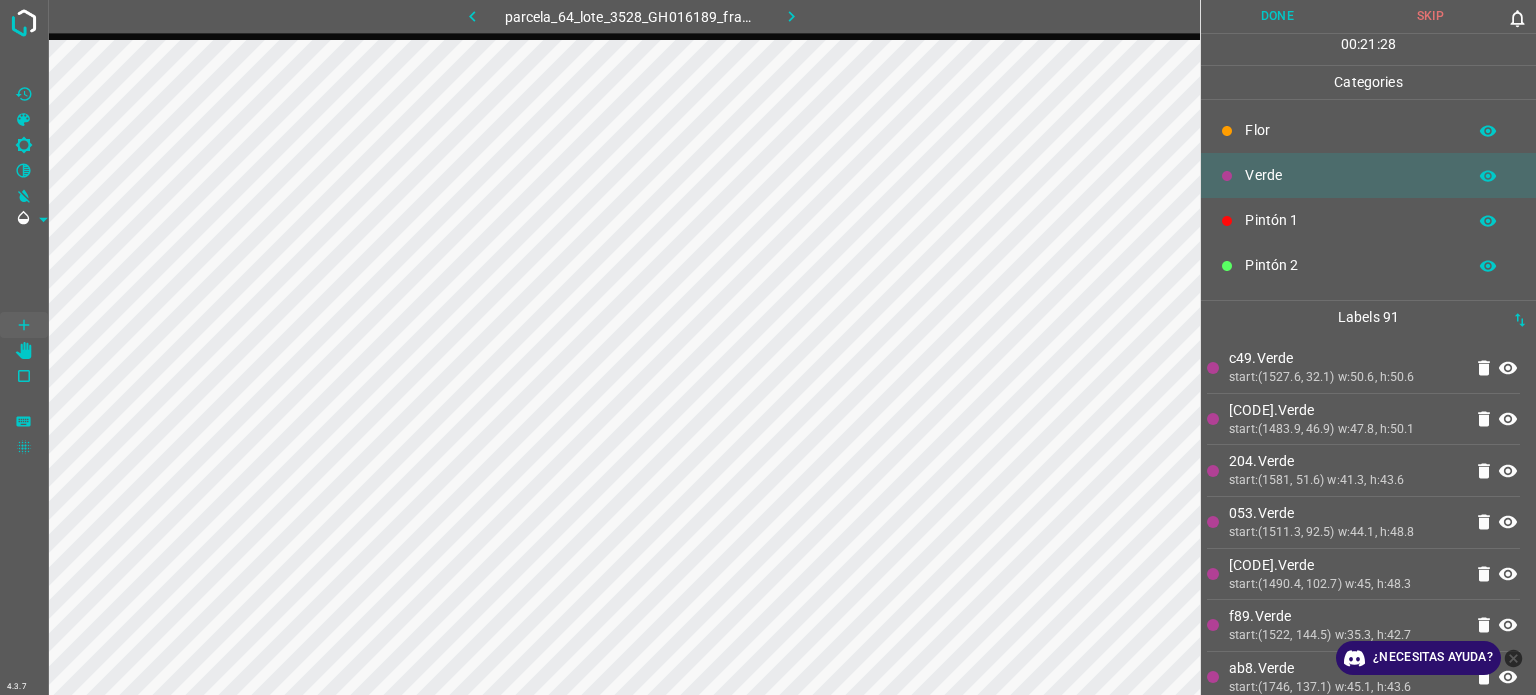 click on "Pintón 1" at bounding box center [1368, 220] 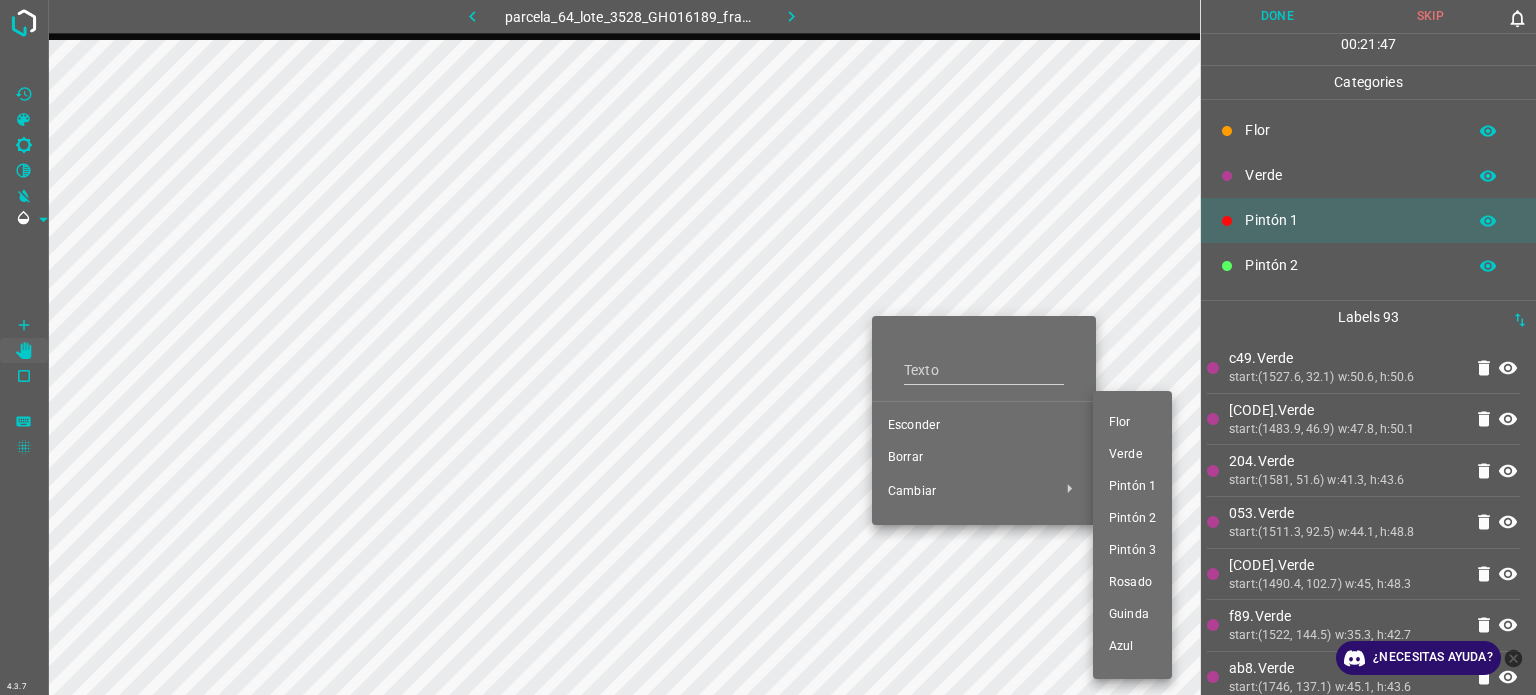 click at bounding box center [768, 347] 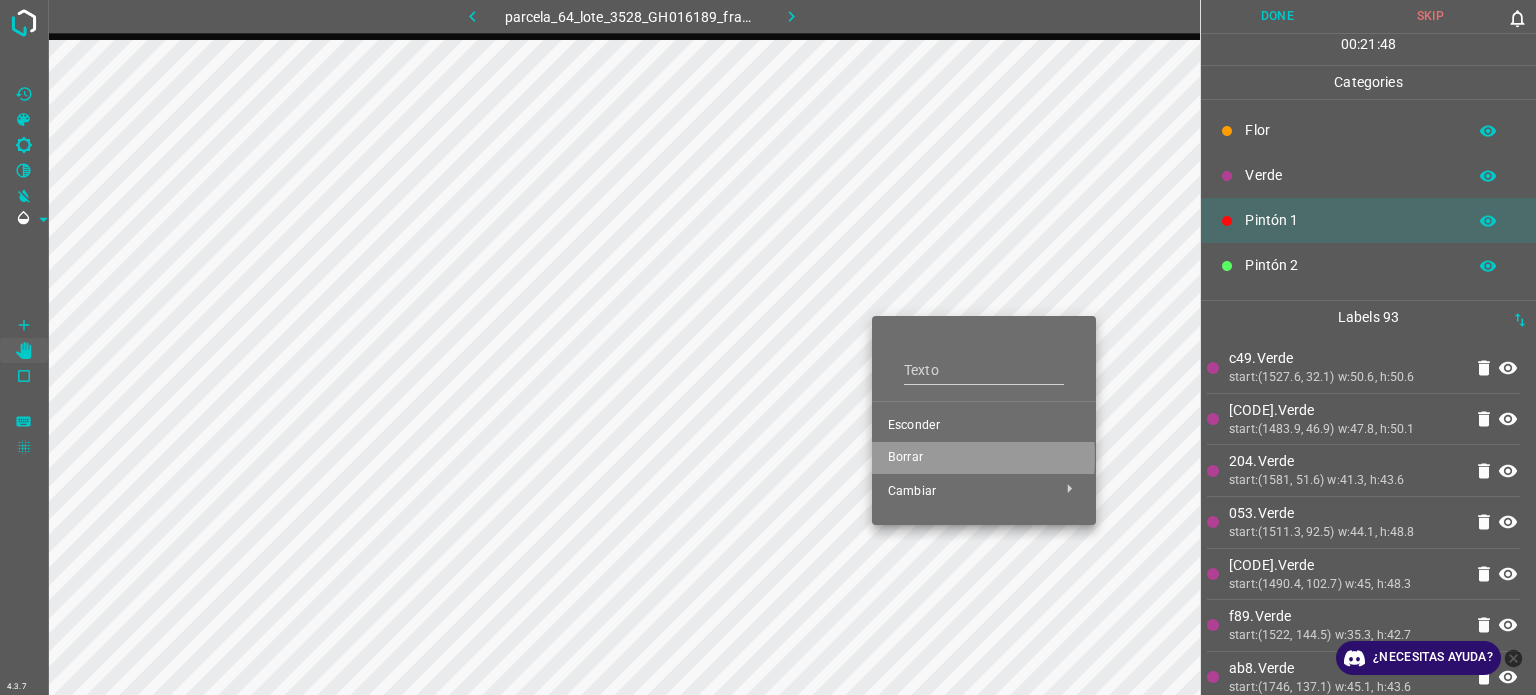 click on "Borrar" at bounding box center [984, 458] 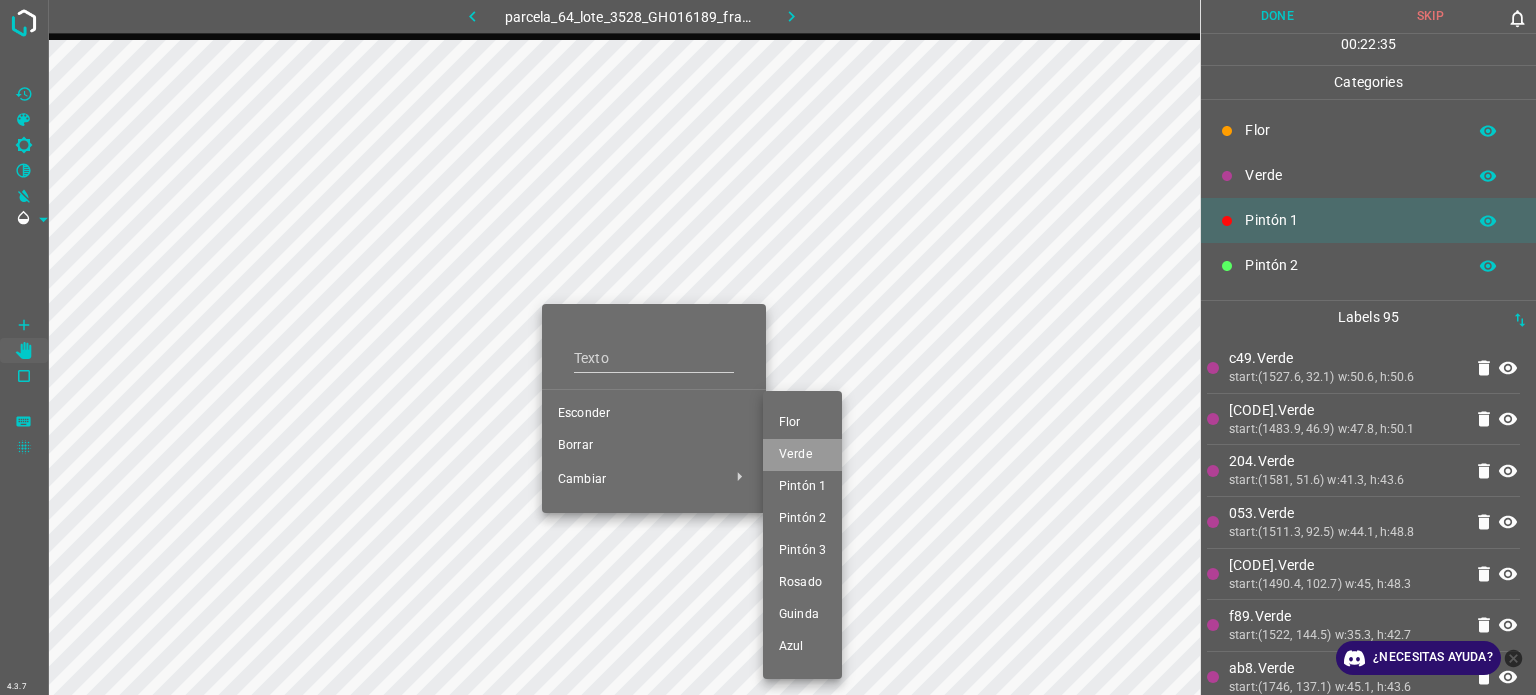 click on "Verde" at bounding box center (802, 455) 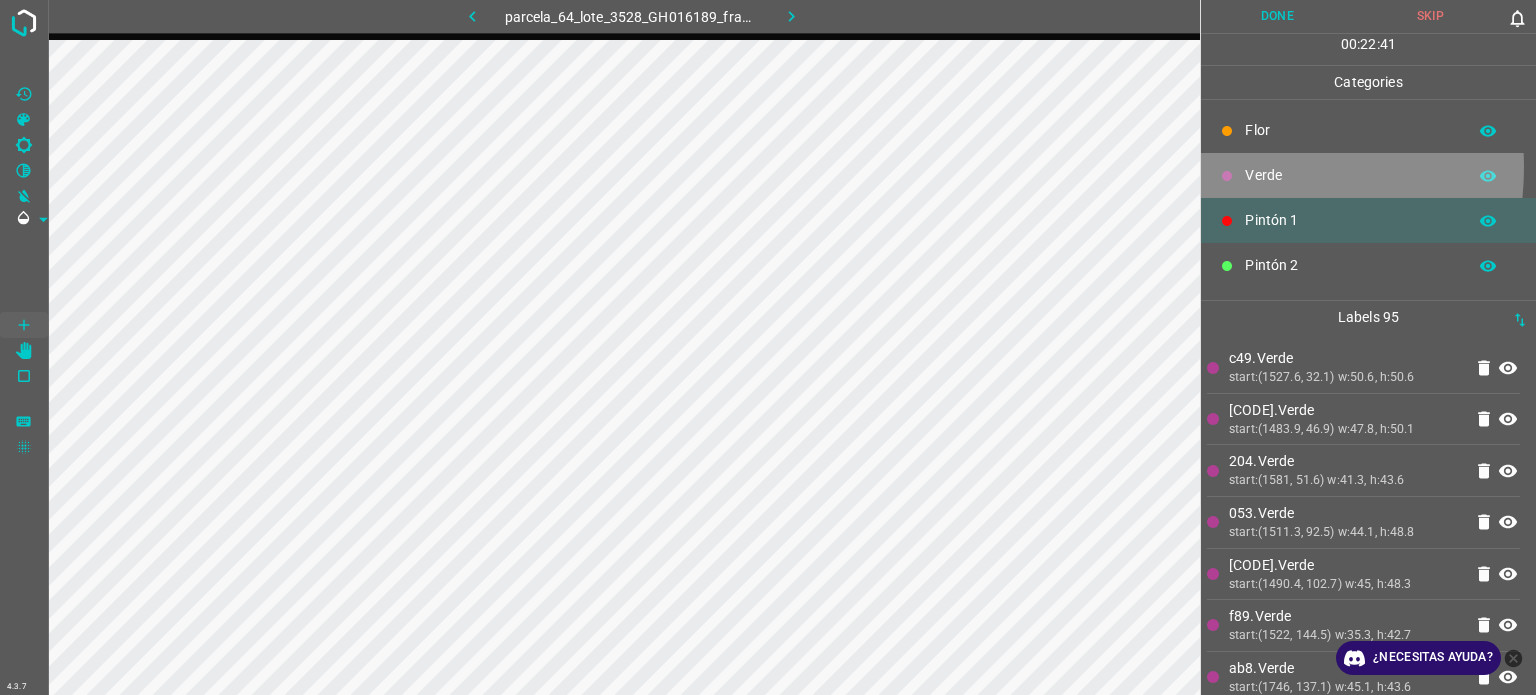 click at bounding box center [1227, 176] 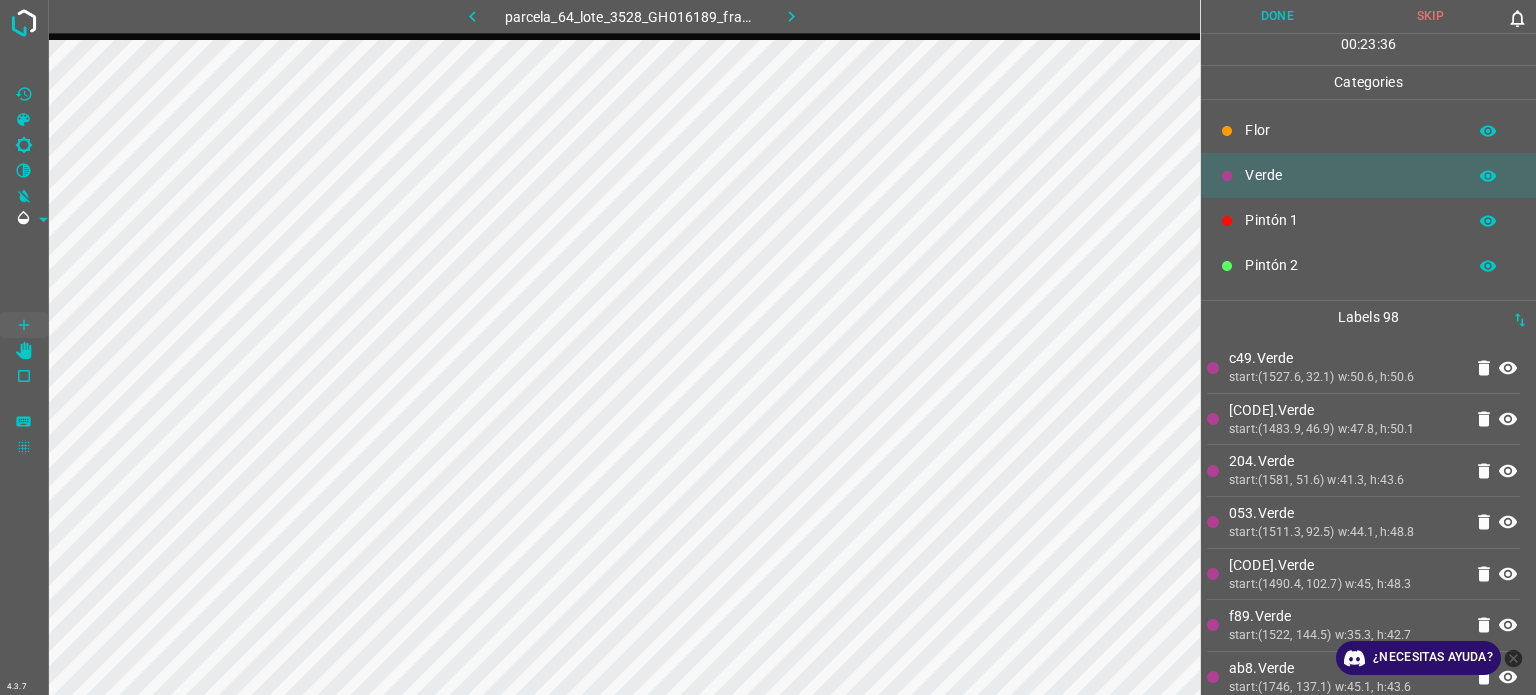 click at bounding box center [1227, 221] 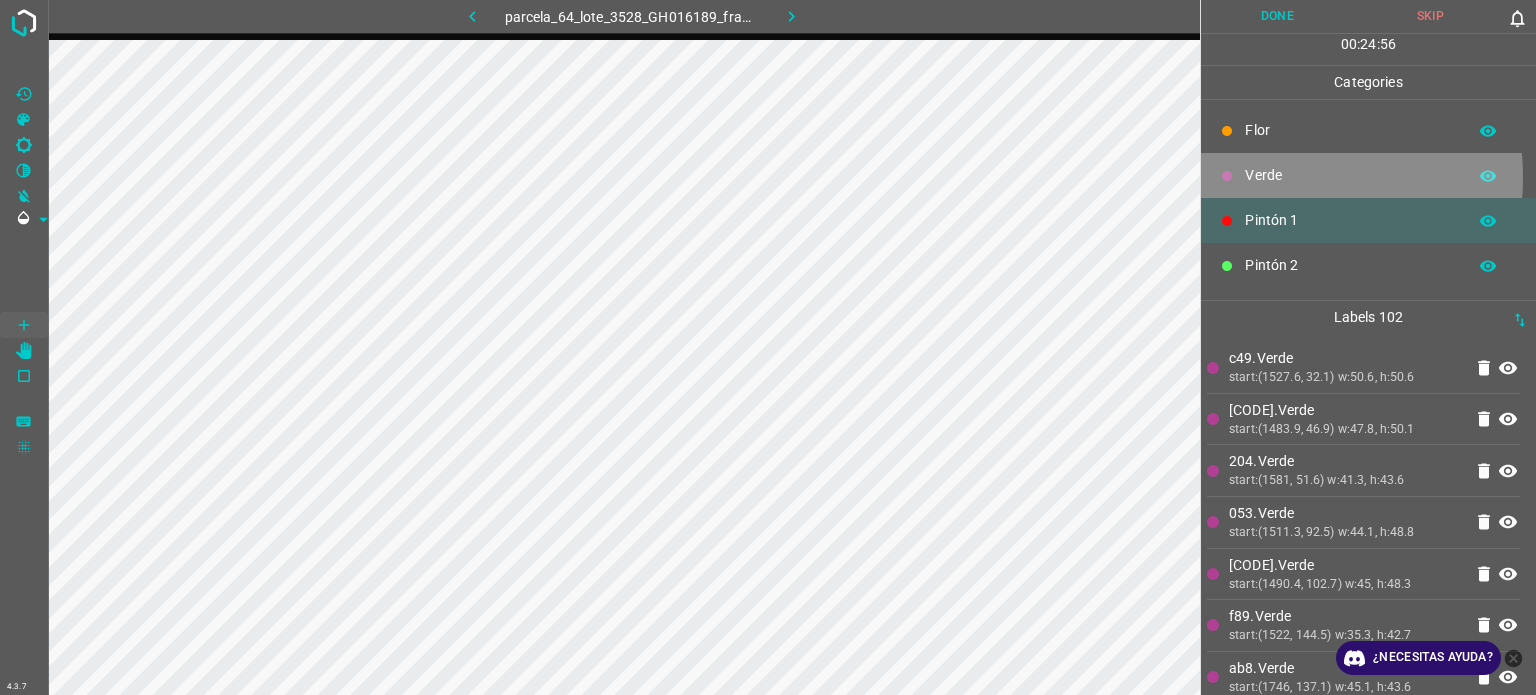 drag, startPoint x: 1268, startPoint y: 177, endPoint x: 1201, endPoint y: 185, distance: 67.47592 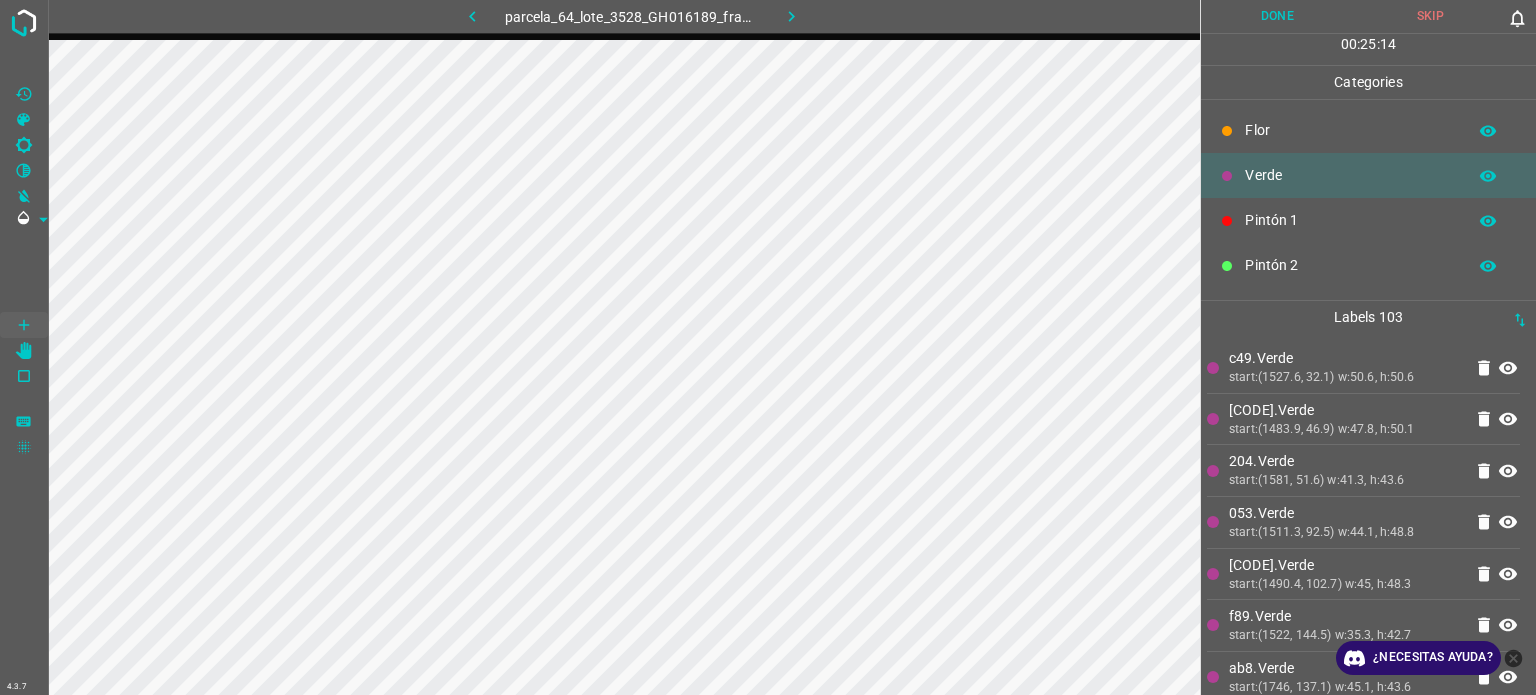 click on "parcela_64_lote_3528_GH016189_frame_00109_105438.jpg Done Skip 0 00   : 25   : 14   Categories Flor Verde Pintón 1 Pintón 2 Pintón 3 Rosado Guinda Azul Labels   103 c49.Verde
start:([COORD])
w:50.6, h:50.6
694.Verde
start:([COORD])
w:47.8, h:50.1
204.Verde
start:([COORD])
w:41.3, h:43.6
053.Verde
start:([COORD])
w:44.1, h:48.8
6cd.Verde
start:([COORD])
w:45, h:48.3
f89.Verde
start:([COORD])
w:35.3, h:42.7
ab8.Verde
start:([COORD])
w:45.1, h:43.6
0f9.Verde
start:([COORD])
w:38.8, h:43.6
eaf.Verde
start:([COORD])
w:47.7, h:45.1
ca5.Verde
start:([COORD])
w:52.6, h:57.8
af9.Verde
start:([COORD])
w:52.2, h:54.1
baf.Verde
start:([COORD])
w:32.8, h:40.3
6cd.Verde" at bounding box center (768, 347) 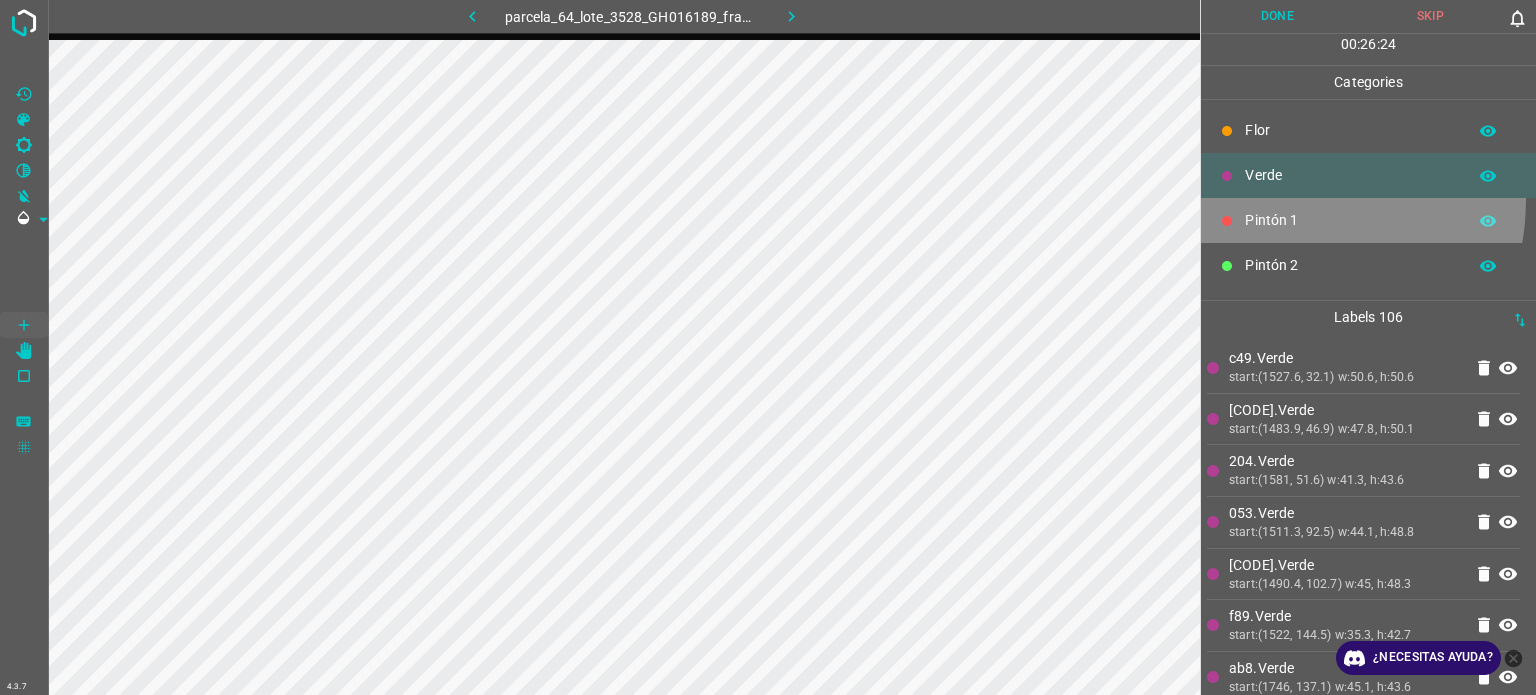 click on "Pintón 1" at bounding box center [1368, 220] 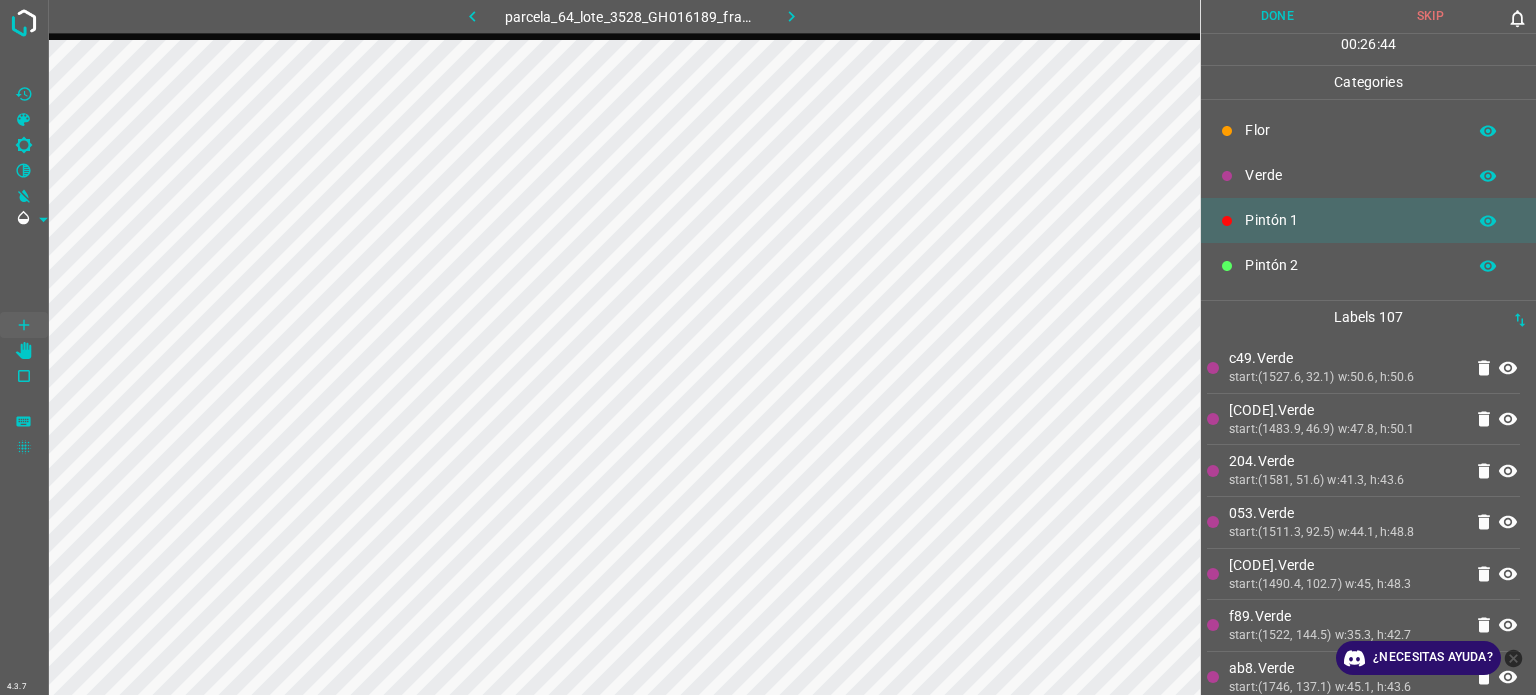 click on "Verde" at bounding box center [1368, 175] 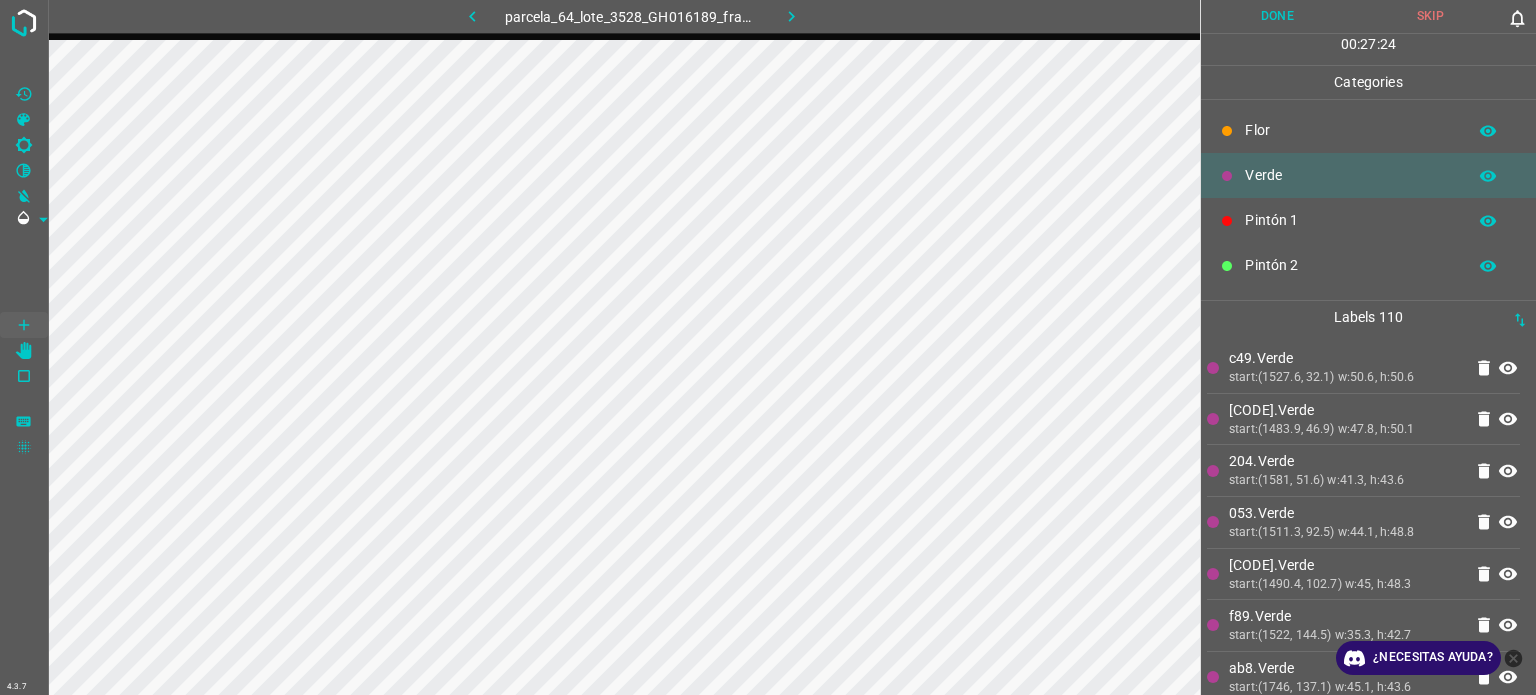 click at bounding box center [1227, 221] 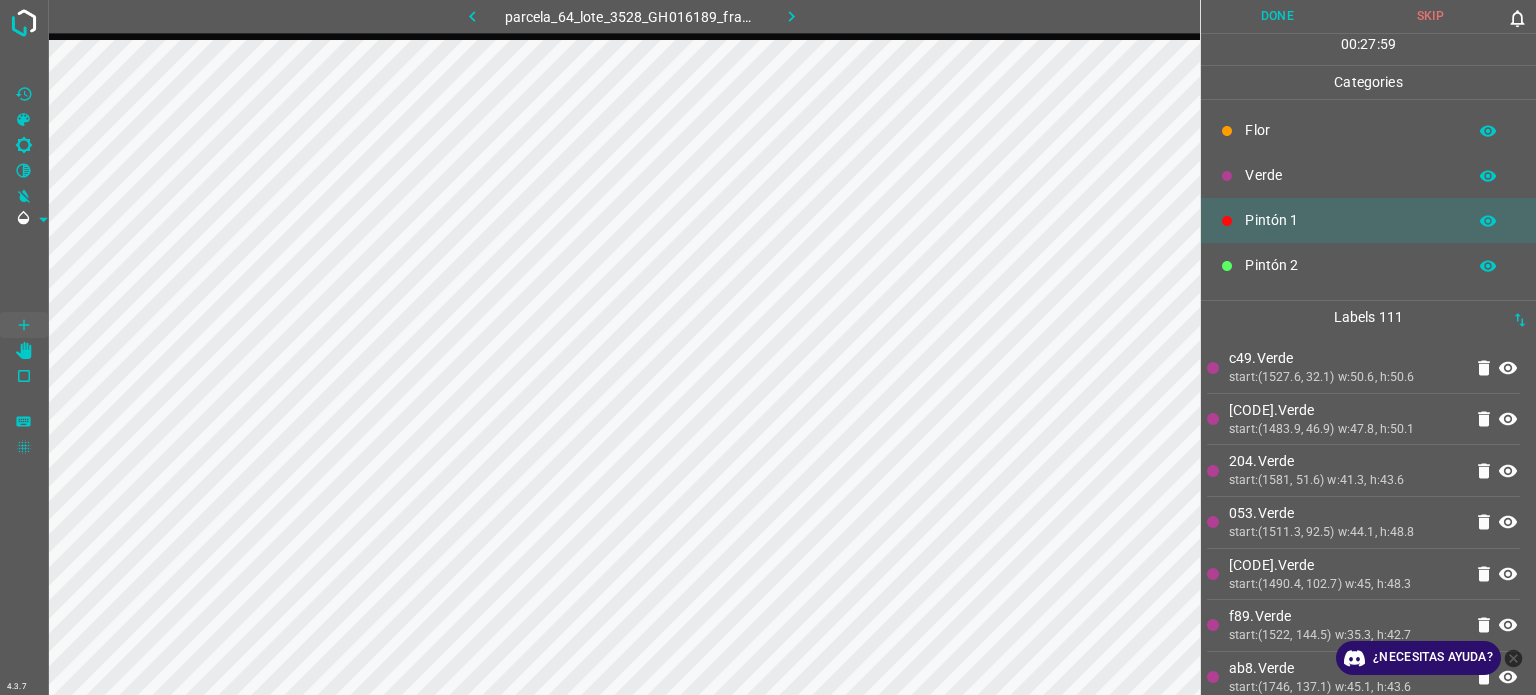 click on "Verde" at bounding box center (1368, 175) 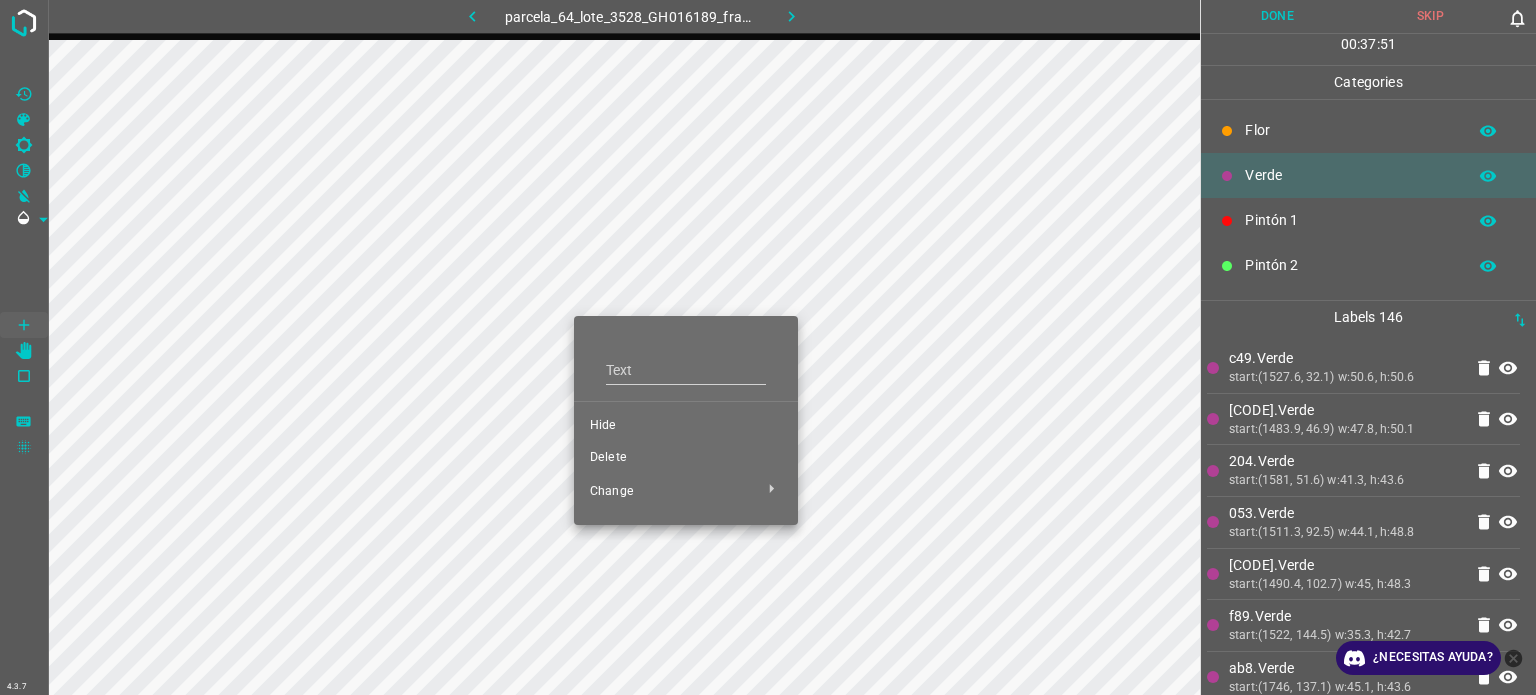 click on "Categories Flor Verde Pintón 1 Pintón 2 Pintón 3 Rosado Guinda Azul Labels   146 [CODE].Verde
start:(1527.6, 32.1)
w:50.6, h:50.6
694.Verde
start:(1483.9, 46.9)
w:47.8, h:50.1
204.Verde
start:(1581, 51.6)
w:41.3, h:43.6
053.Verde
start:(1511.3, 92.5)
w:44.1, h:48.8
6cd.Verde
start:(1490.4, 102.7)
w:45, h:48.3
f89.Verde
start:(1522, 144.5)
w:35.3, h:42.7
ab8.Verde
start:(1746, 137.1)
w:45.1, h:43.6
0f9.Verde
start:(1779.9, 137.5)
w:38.8, h:43.6
eaf.Verde
start:(1719.4, 173.7)
w:47.7, h:45.1
ca5.Verde
start:(1662.7, 190.9)
w:52.6, h:57.8
af9.Verde
start:(1634.3, 230.9)
w:52.2, h:54.1
baf.Verde
start:(1630.9, 220.8)
w:32.8, h:40.3
6cd.Verde" at bounding box center (768, 347) 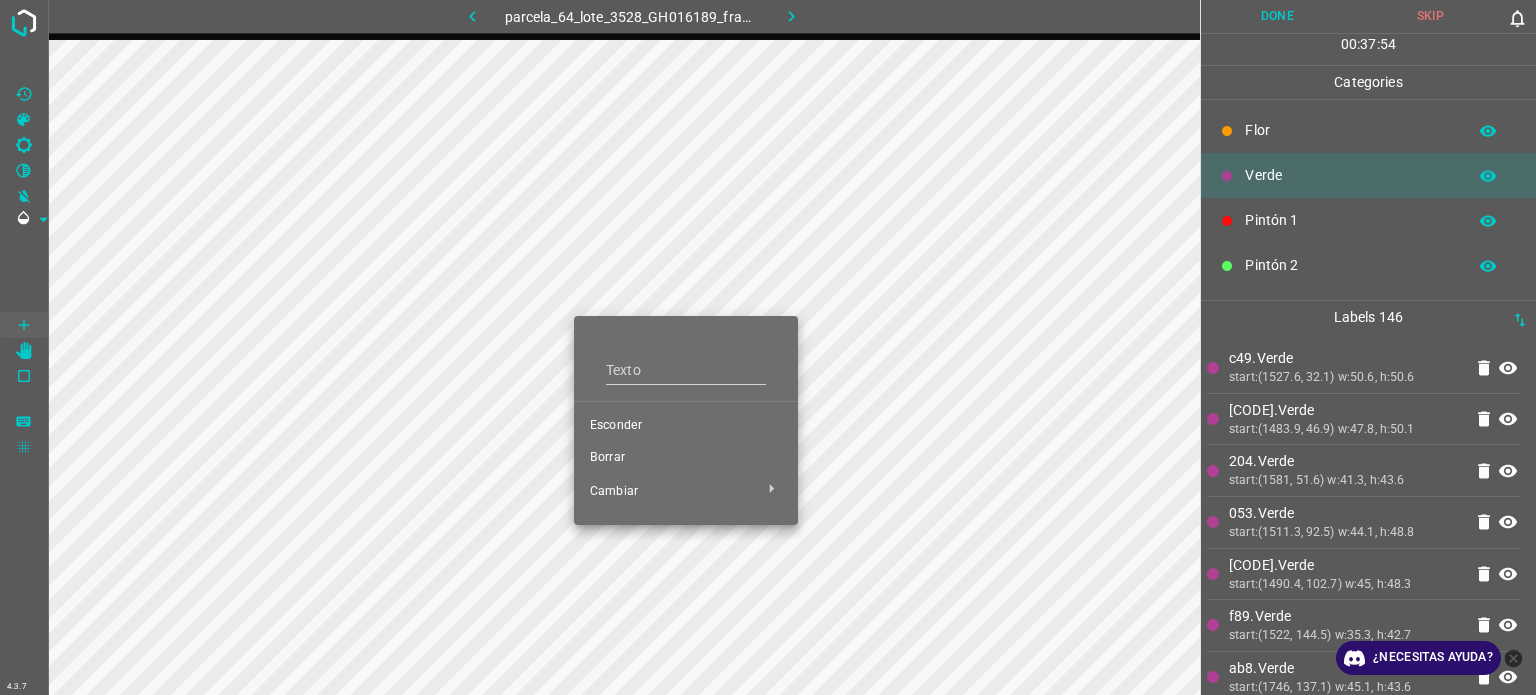 click at bounding box center [768, 347] 